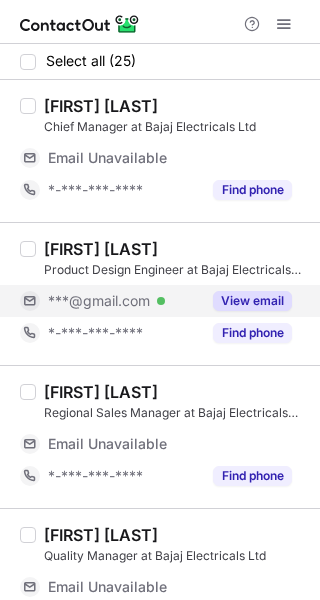 scroll, scrollTop: 0, scrollLeft: 0, axis: both 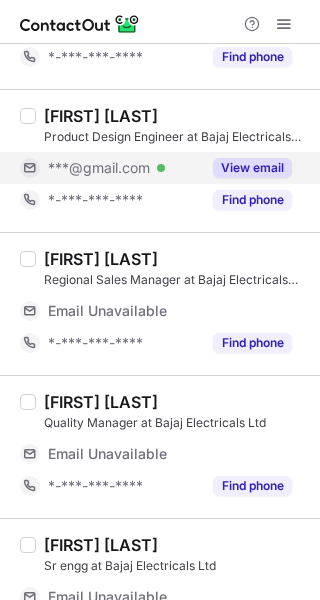 click on "***@gmail.com Verified" at bounding box center (110, 168) 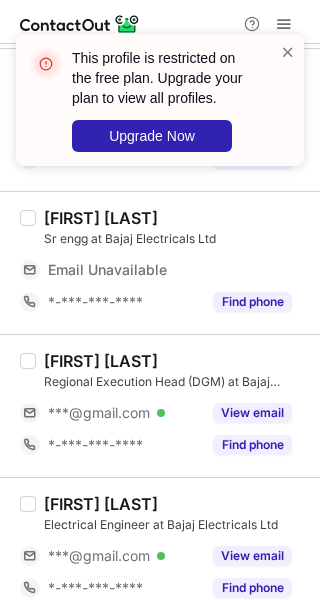 scroll, scrollTop: 533, scrollLeft: 0, axis: vertical 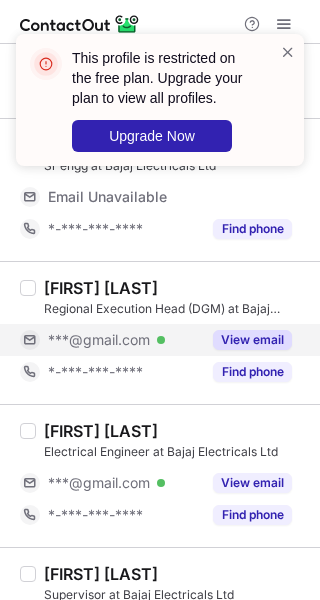 click on "View email" at bounding box center [252, 340] 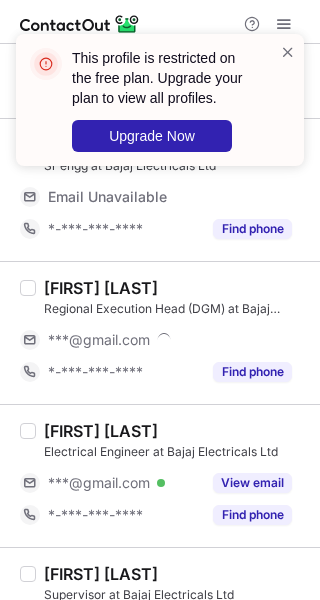 click on "[FIRST] [LAST]" at bounding box center (101, 288) 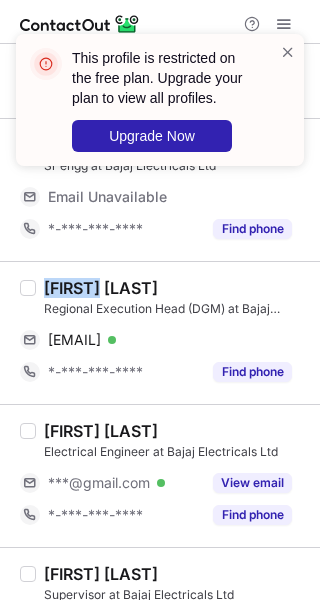 click on "[FIRST] [LAST]" at bounding box center [101, 288] 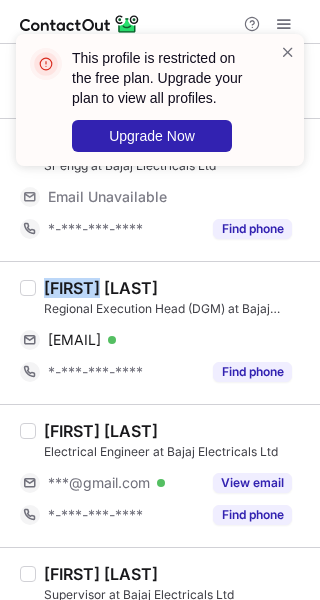 copy on "[FIRST]" 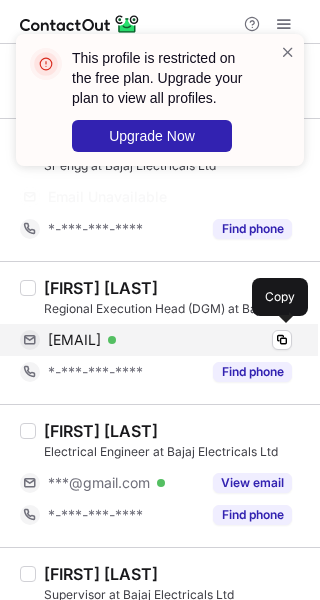 drag, startPoint x: 250, startPoint y: 335, endPoint x: 301, endPoint y: 331, distance: 51.156624 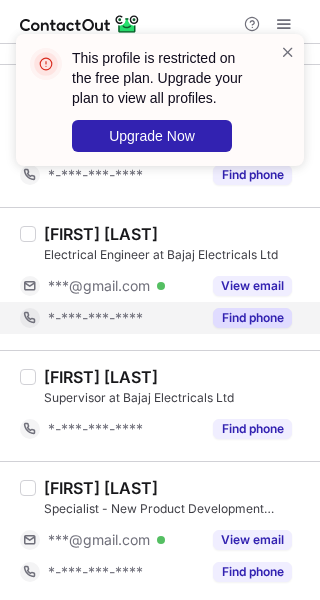 scroll, scrollTop: 602, scrollLeft: 0, axis: vertical 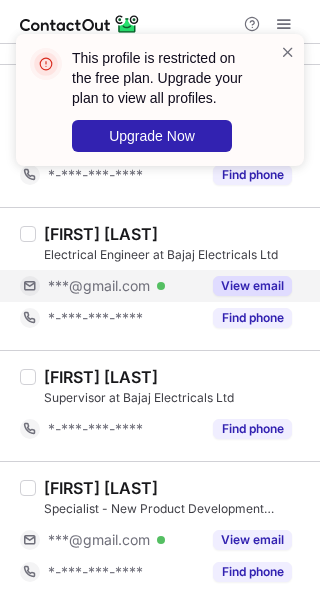 drag, startPoint x: 248, startPoint y: 291, endPoint x: 247, endPoint y: 306, distance: 15.033297 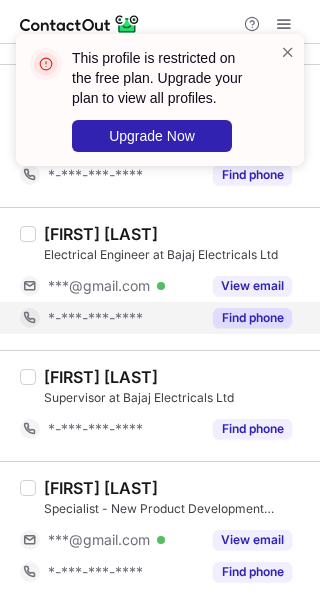 click on "View email" at bounding box center (252, 286) 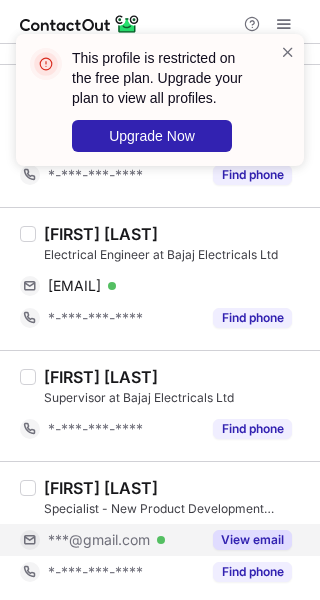 click on "View email" at bounding box center (252, 540) 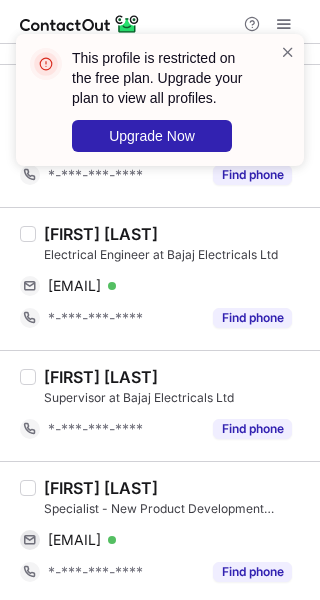 click on "[FIRST] [LAST]" at bounding box center [101, 234] 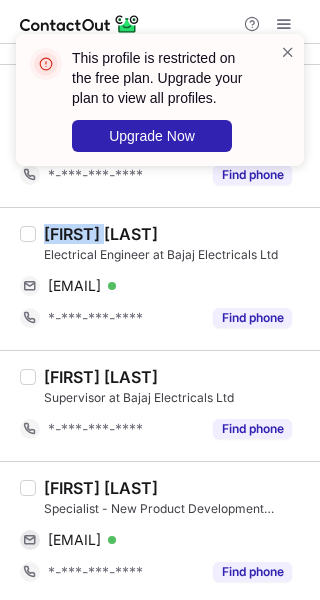 click on "[FIRST] [LAST]" at bounding box center [101, 234] 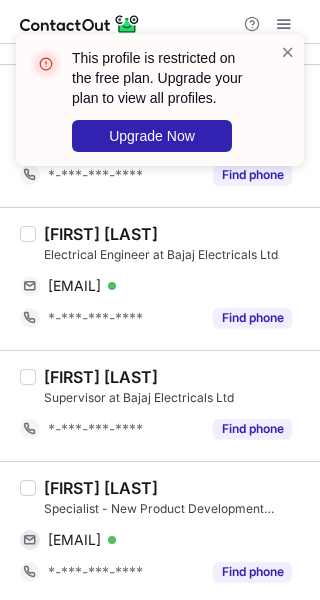 drag, startPoint x: 255, startPoint y: 292, endPoint x: 307, endPoint y: 294, distance: 52.03845 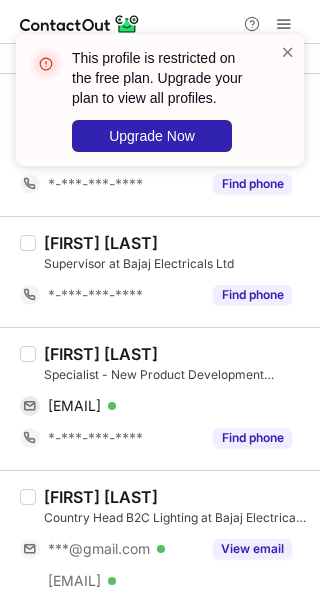 click on "[FIRST] [LAST] [JOB_TITLE] at Bajaj Electricals Ltd [EMAIL] Verified Copy [PHONE] Find phone" at bounding box center (160, 398) 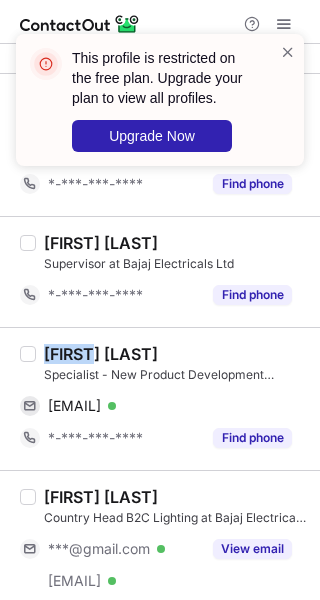 click on "[FIRST] [LAST] [JOB_TITLE] at Bajaj Electricals Ltd [EMAIL] Verified Copy [PHONE] Find phone" at bounding box center [160, 398] 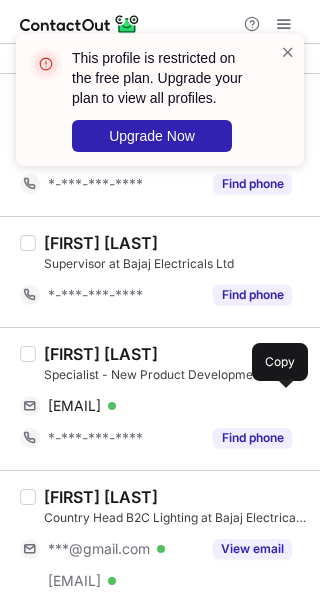 drag, startPoint x: 238, startPoint y: 396, endPoint x: 309, endPoint y: 396, distance: 71 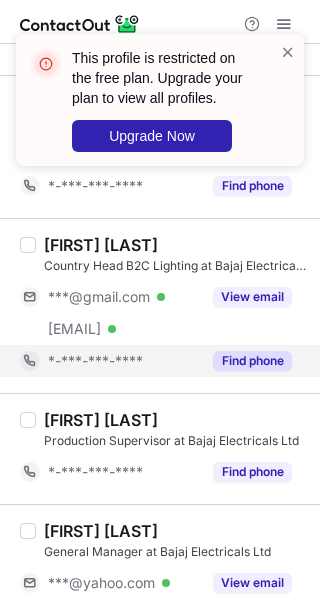 scroll, scrollTop: 1002, scrollLeft: 0, axis: vertical 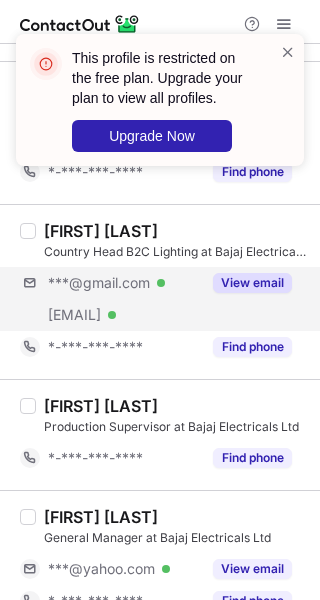 click on "[EMAIL] Verified [EMAIL] Verified View email" at bounding box center [164, 299] 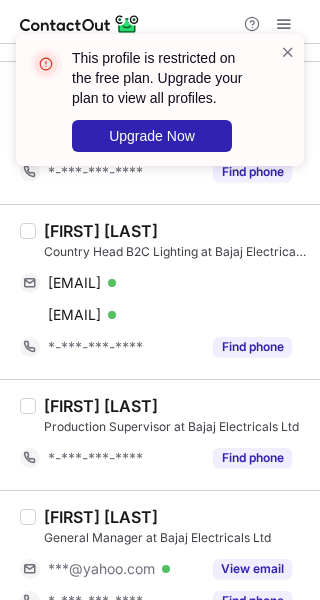 click on "[FIRST] [LAST]" at bounding box center [101, 231] 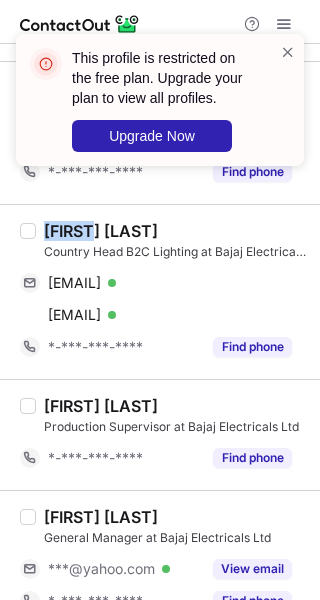 click on "[FIRST] [LAST]" at bounding box center (101, 231) 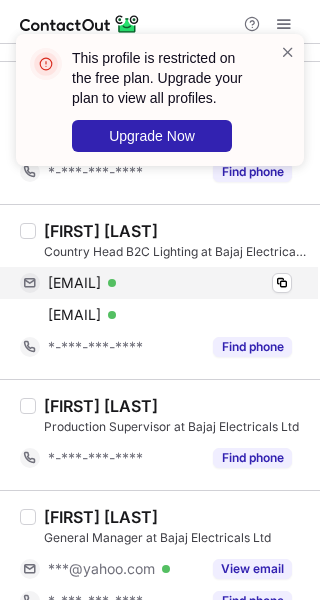 click on "[EMAIL] Verified" at bounding box center [170, 283] 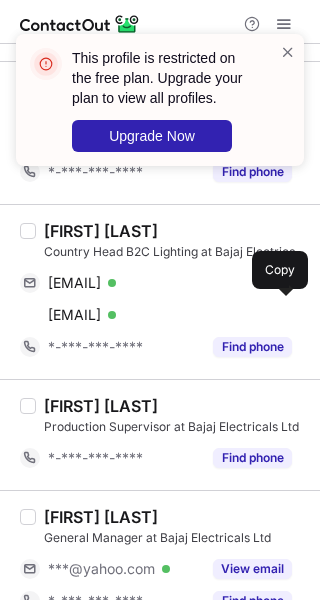 drag, startPoint x: 249, startPoint y: 309, endPoint x: 310, endPoint y: 310, distance: 61.008198 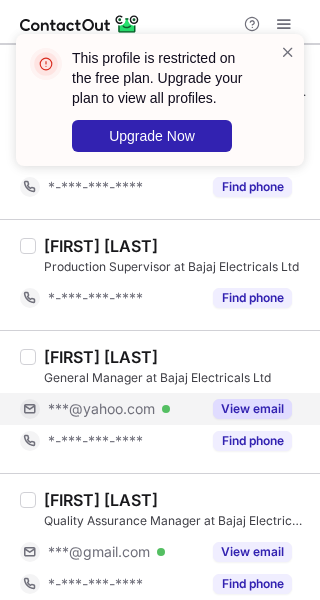 scroll, scrollTop: 1269, scrollLeft: 0, axis: vertical 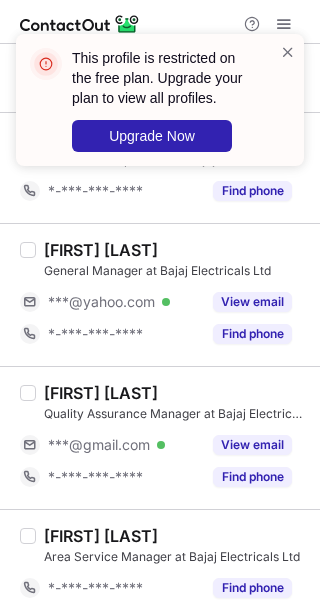 drag, startPoint x: 234, startPoint y: 299, endPoint x: 187, endPoint y: 279, distance: 51.078373 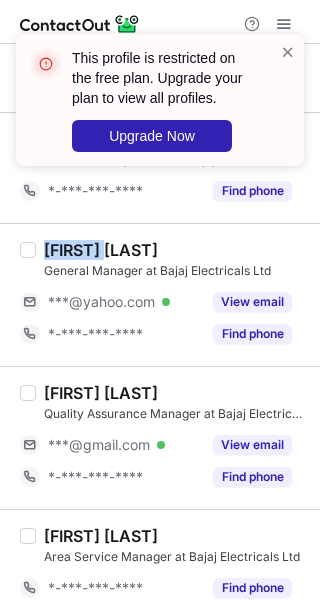 click on "[FIRST] [LAST]" at bounding box center (101, 250) 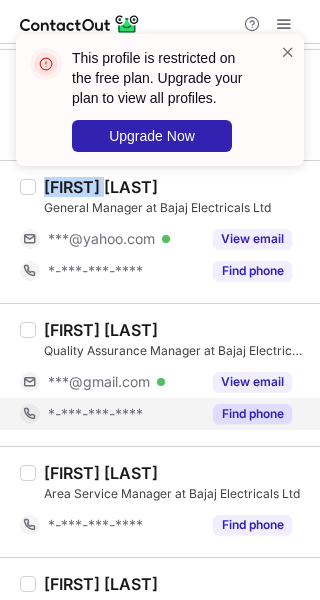 scroll, scrollTop: 1402, scrollLeft: 0, axis: vertical 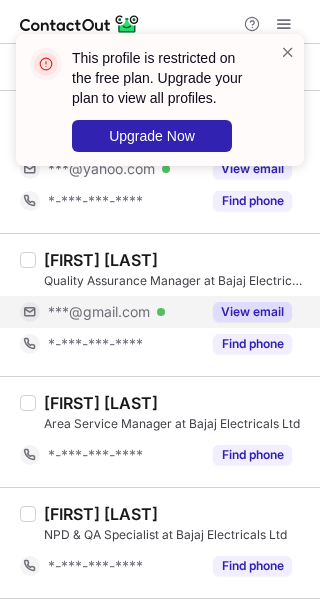 click on "View email" at bounding box center (246, 312) 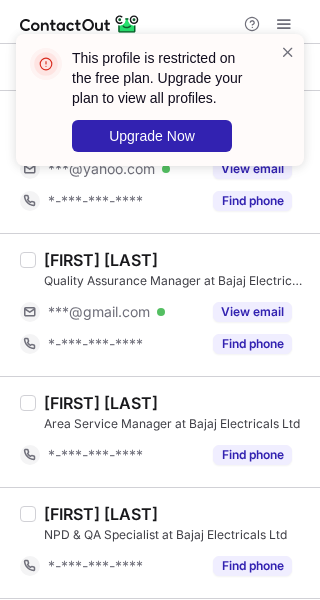 click on "[FIRST] [LAST] [JOB_TITLE] at Bajaj Electricals Ltd [EMAIL] Verified View email *-***-***-**** Find phone" at bounding box center (172, 305) 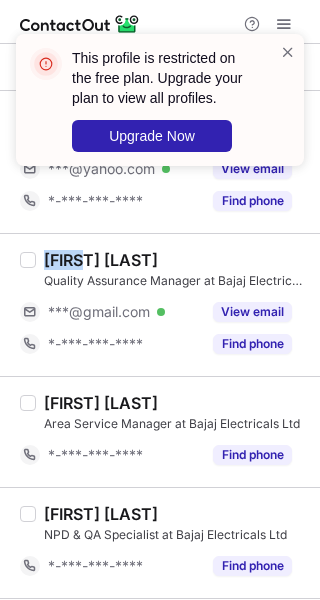 click on "[FIRST] [LAST] [JOB_TITLE] at Bajaj Electricals Ltd [EMAIL] Verified View email *-***-***-**** Find phone" at bounding box center [172, 305] 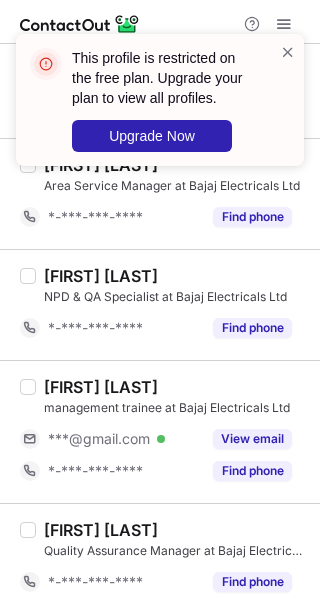 scroll, scrollTop: 1669, scrollLeft: 0, axis: vertical 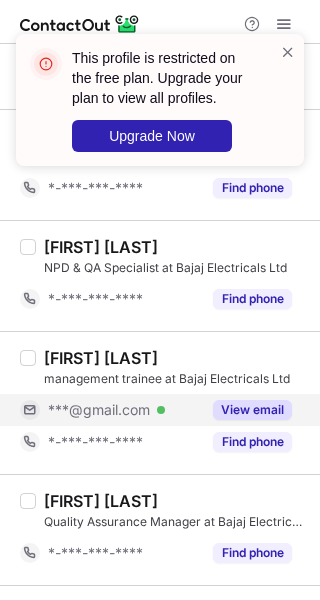 click on "View email" at bounding box center (252, 410) 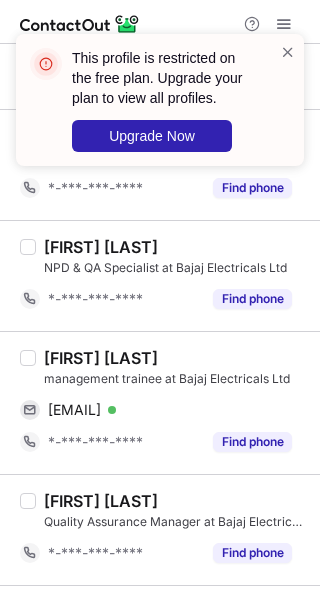 click on "[FIRST] [LAST]" at bounding box center [101, 358] 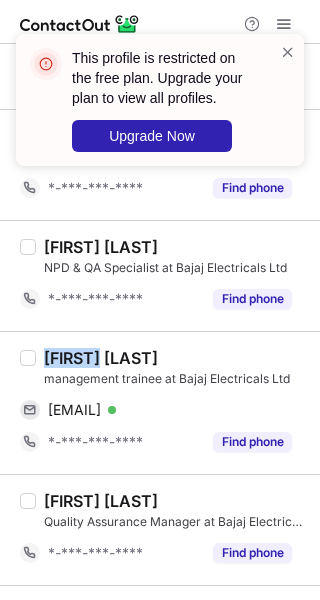 click on "[FIRST] [LAST]" at bounding box center [101, 358] 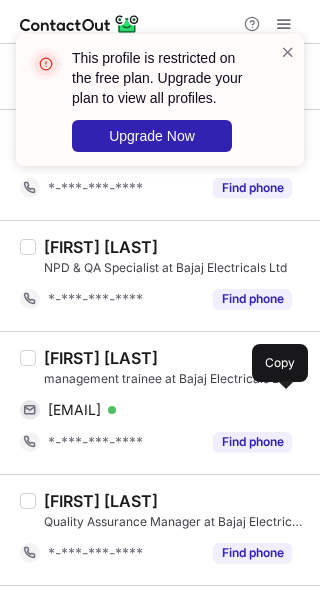 drag, startPoint x: 249, startPoint y: 397, endPoint x: 315, endPoint y: 389, distance: 66.48308 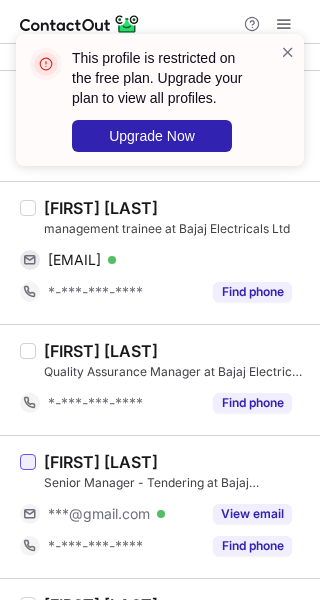 scroll, scrollTop: 1936, scrollLeft: 0, axis: vertical 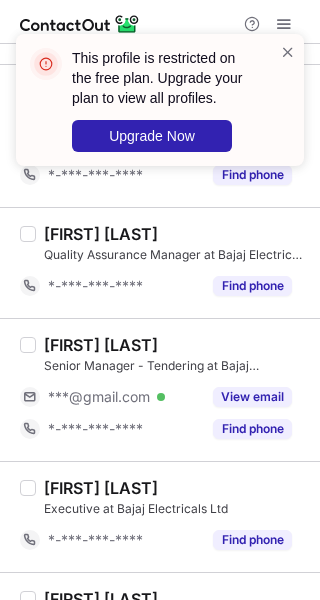 drag, startPoint x: 190, startPoint y: 379, endPoint x: 179, endPoint y: 373, distance: 12.529964 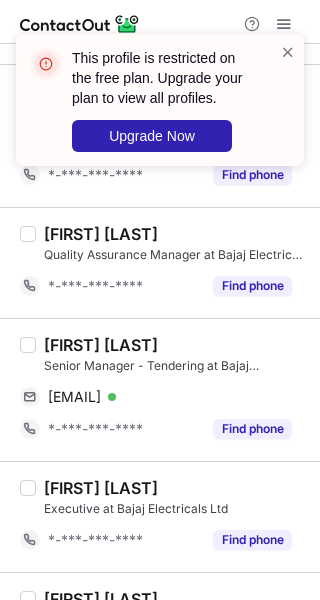 click on "[FIRST] [LAST]" at bounding box center [101, 345] 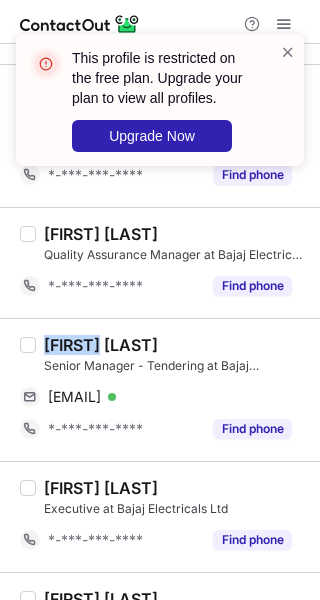 click on "[FIRST] [LAST]" at bounding box center (101, 345) 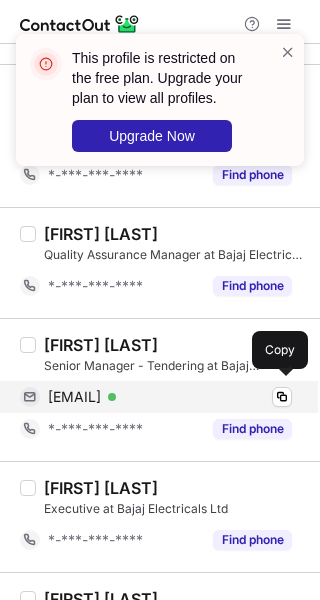 drag, startPoint x: 223, startPoint y: 393, endPoint x: 292, endPoint y: 395, distance: 69.02898 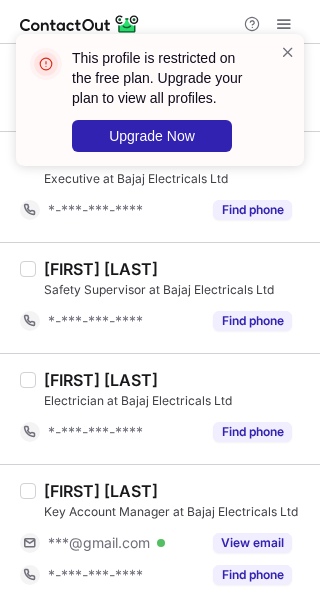 scroll, scrollTop: 2469, scrollLeft: 0, axis: vertical 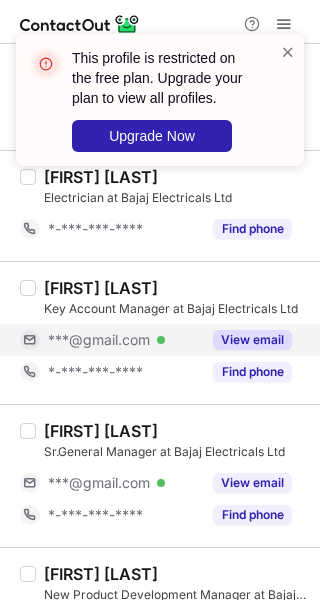 click on "View email" at bounding box center (252, 340) 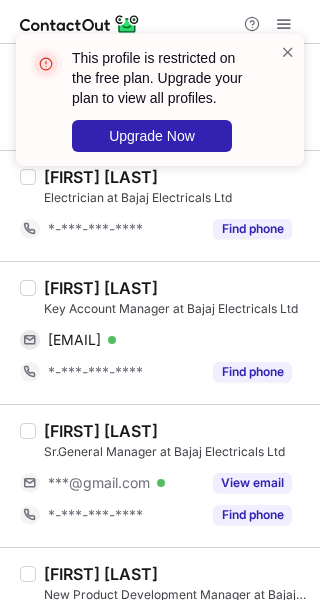 click on "[FIRST] [LAST]" at bounding box center [101, 288] 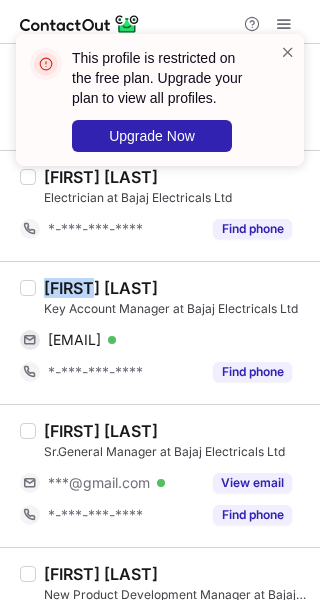 click on "[FIRST] [LAST]" at bounding box center (101, 288) 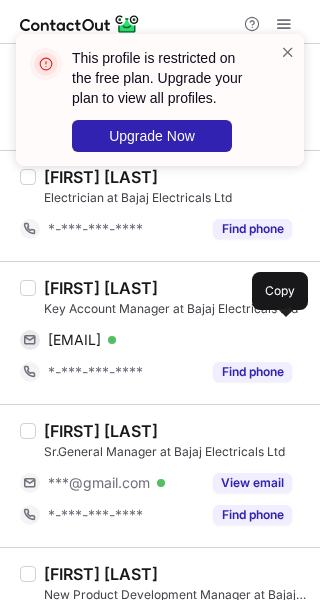 click at bounding box center [112, 340] 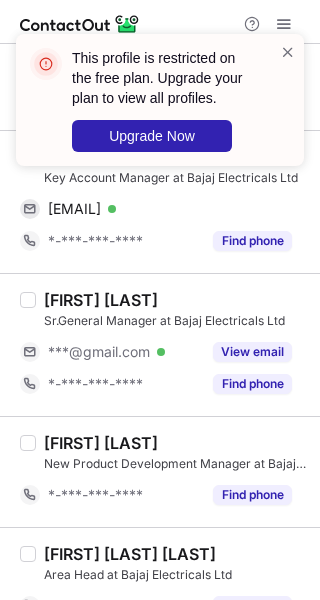 scroll, scrollTop: 2602, scrollLeft: 0, axis: vertical 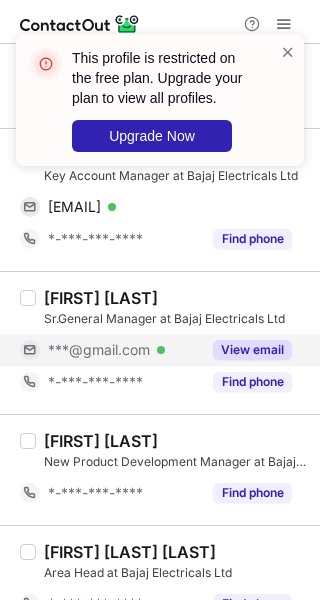 click on "***@gmail.com Verified" at bounding box center [110, 350] 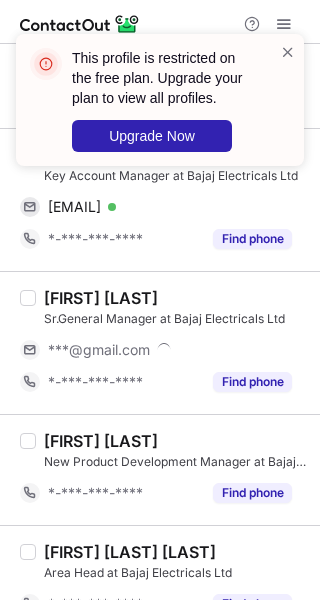 click on "[FIRST] [LAST]" at bounding box center [101, 298] 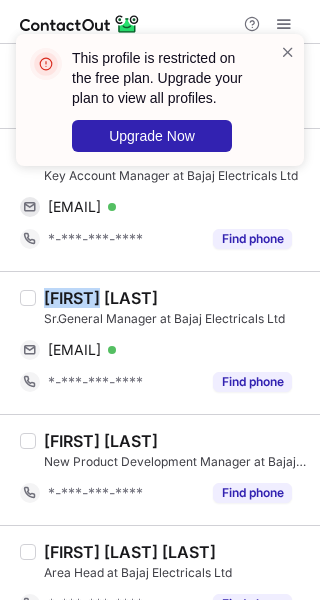 click on "[FIRST] [LAST]" at bounding box center (101, 298) 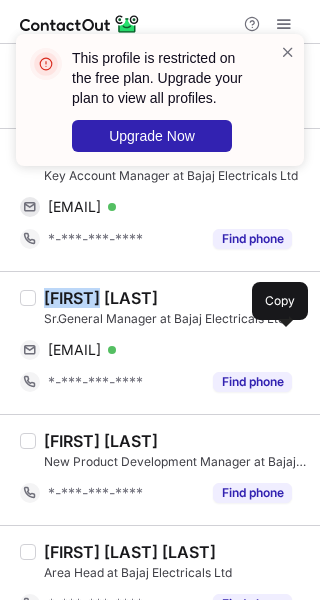 drag, startPoint x: 229, startPoint y: 345, endPoint x: 310, endPoint y: 321, distance: 84.48077 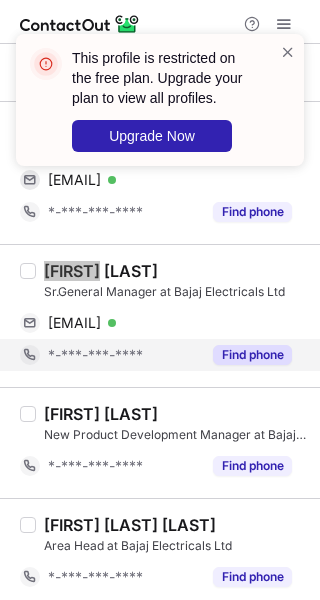 scroll, scrollTop: 2630, scrollLeft: 0, axis: vertical 